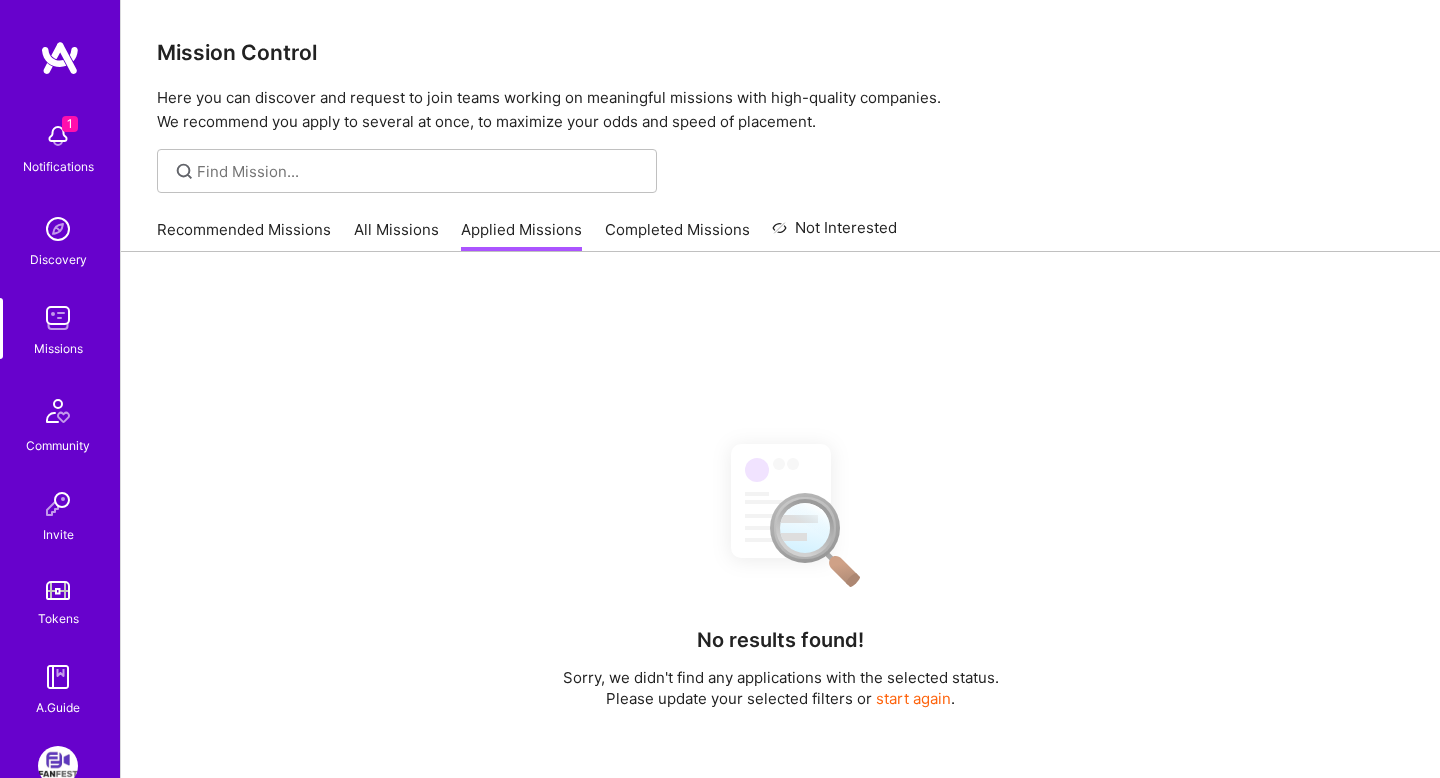 scroll, scrollTop: 0, scrollLeft: 0, axis: both 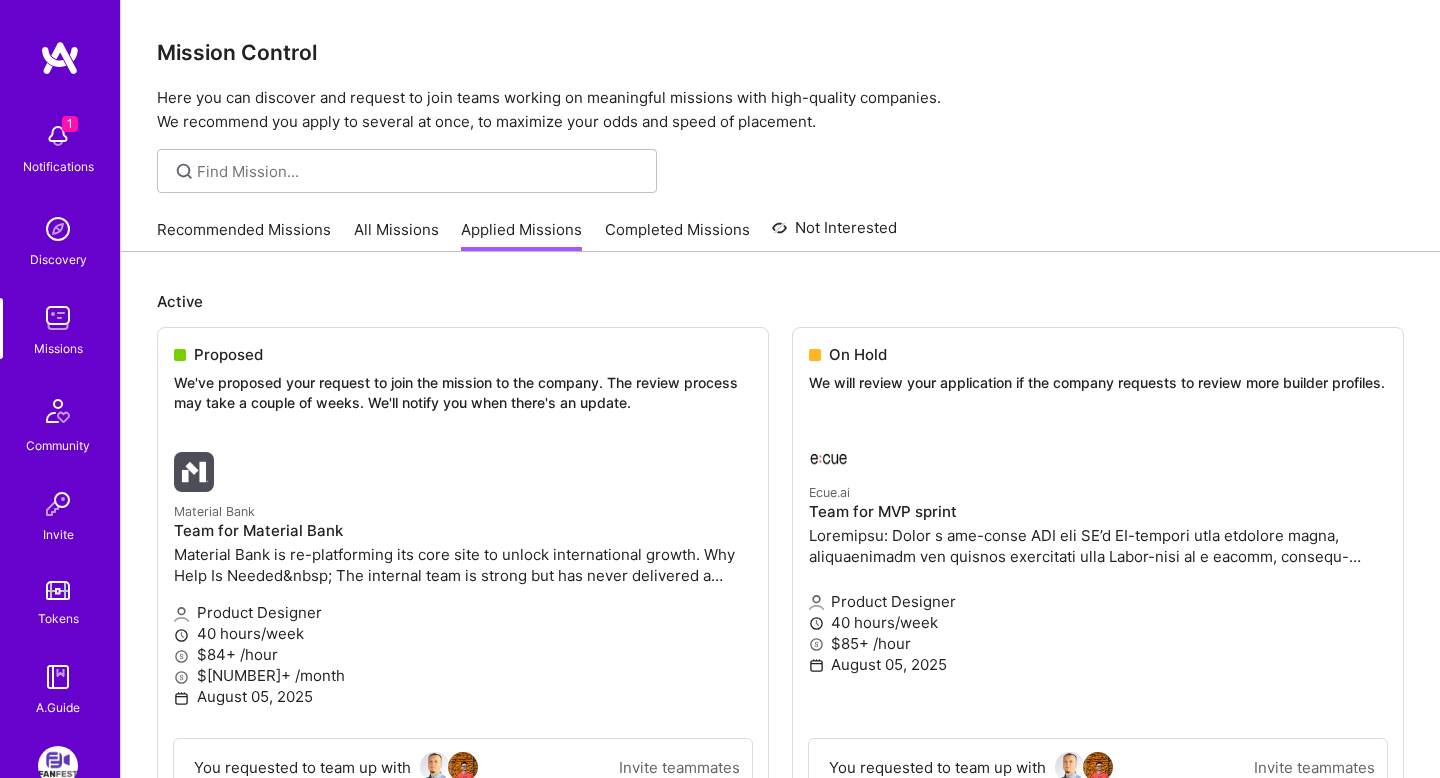 click on "1 Notifications Discovery Missions Community Invite Tokens A.Guide" at bounding box center [60, 415] 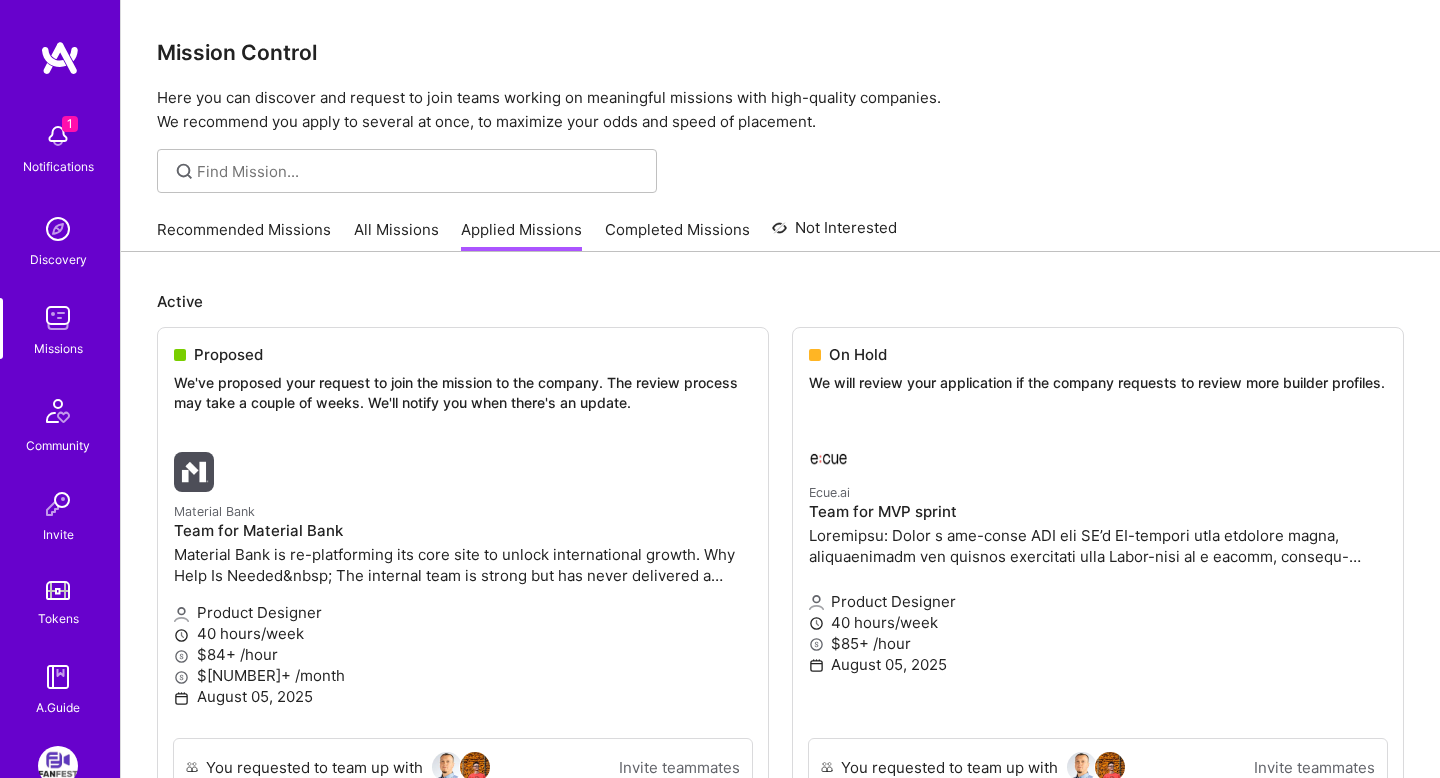 scroll, scrollTop: 116, scrollLeft: 0, axis: vertical 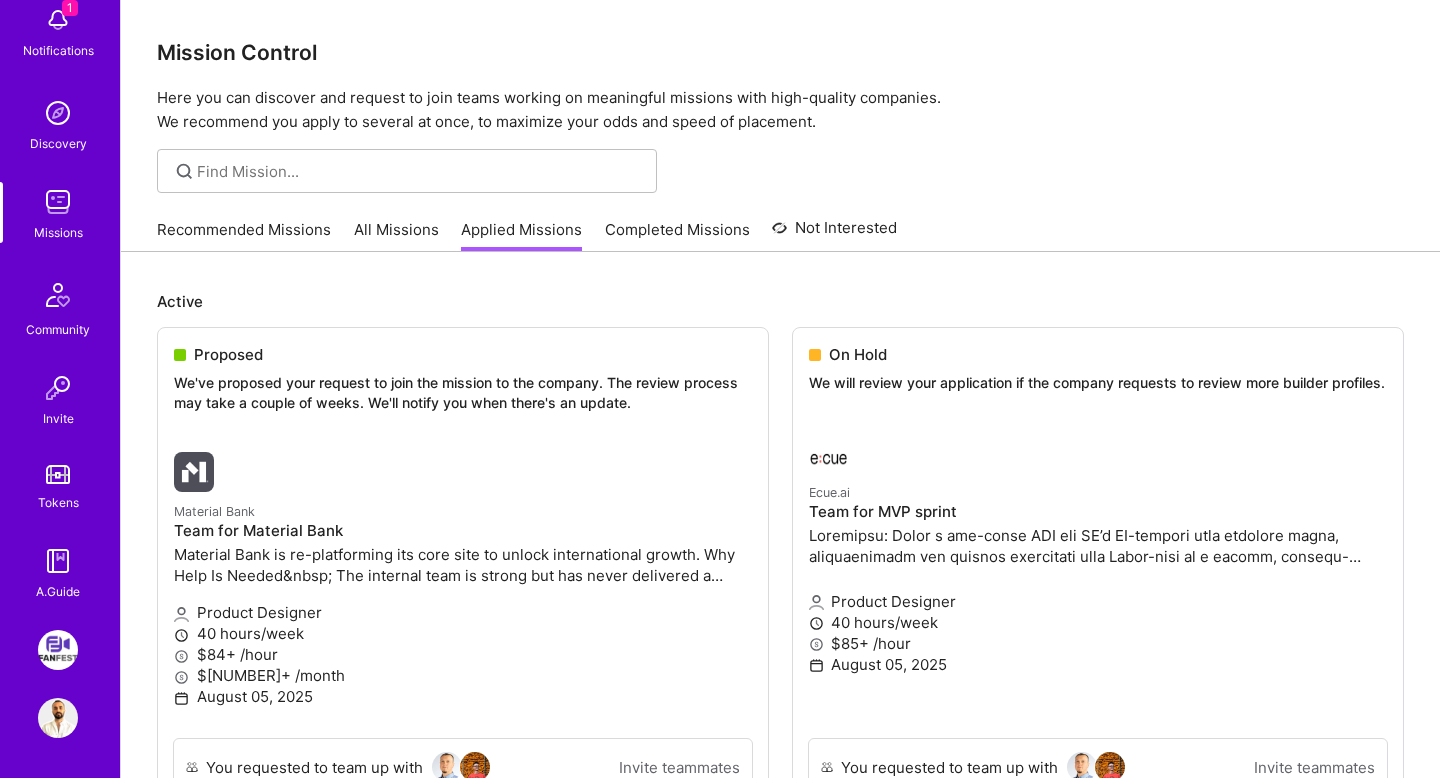 click at bounding box center [58, 650] 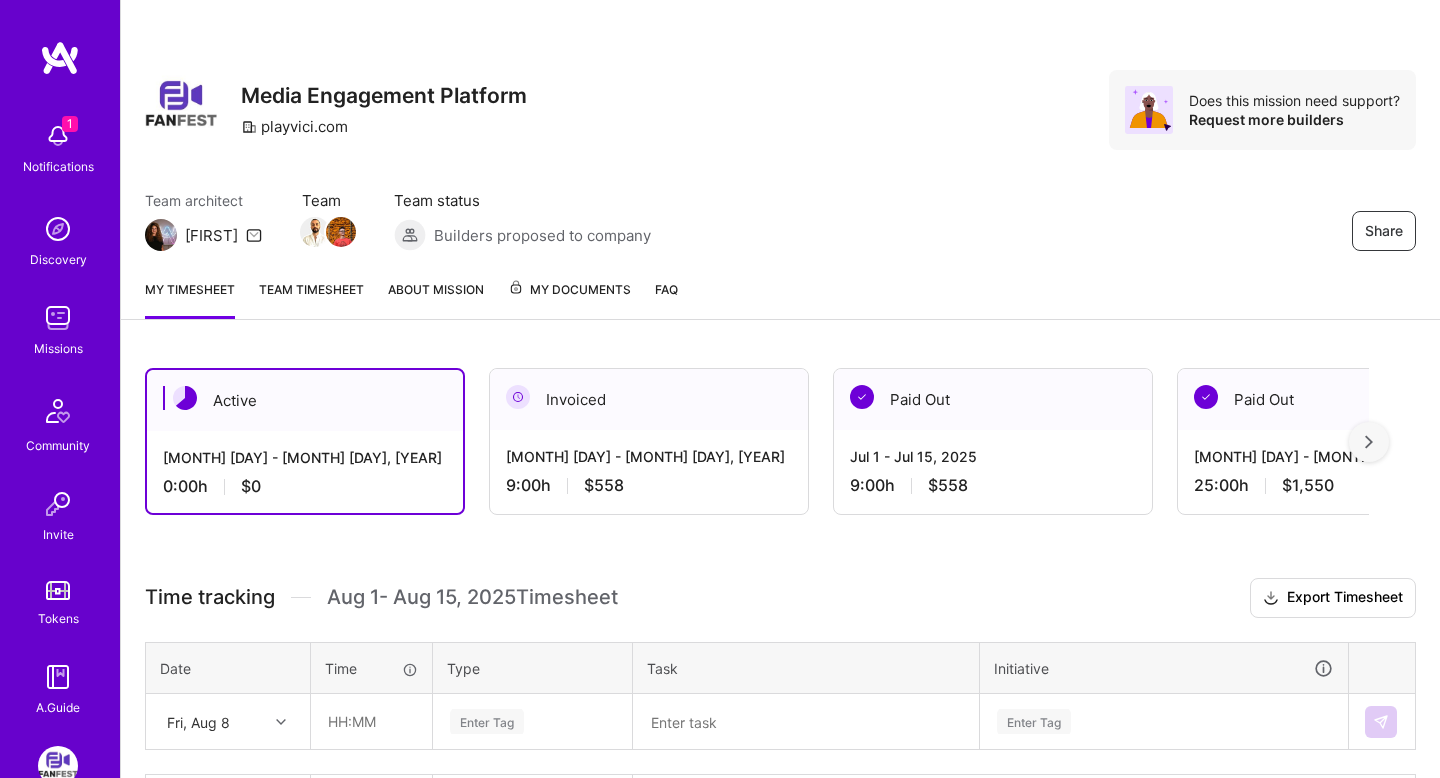 click on "1" at bounding box center [70, 124] 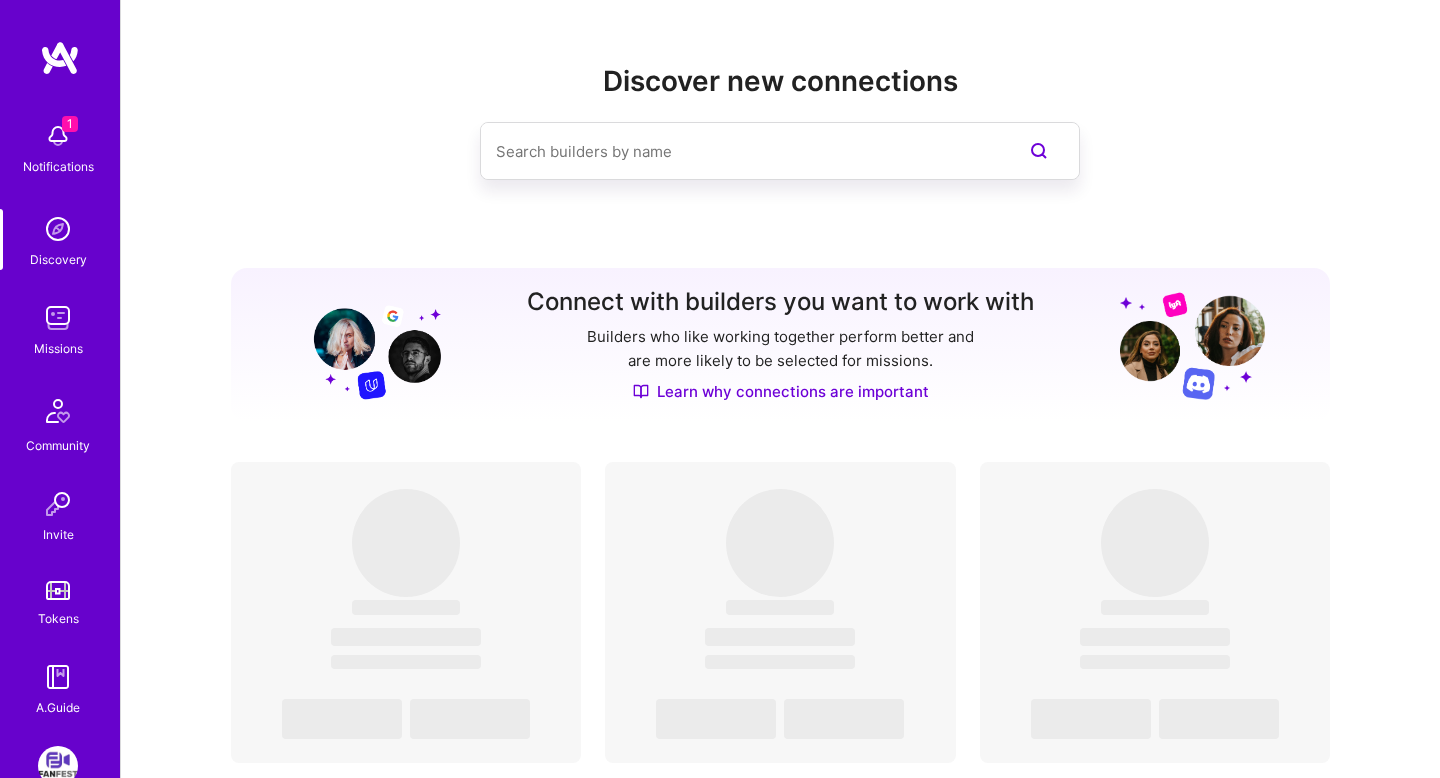 click on "1 Notifications Discovery Missions Community Invite Tokens A.Guide" at bounding box center (60, 415) 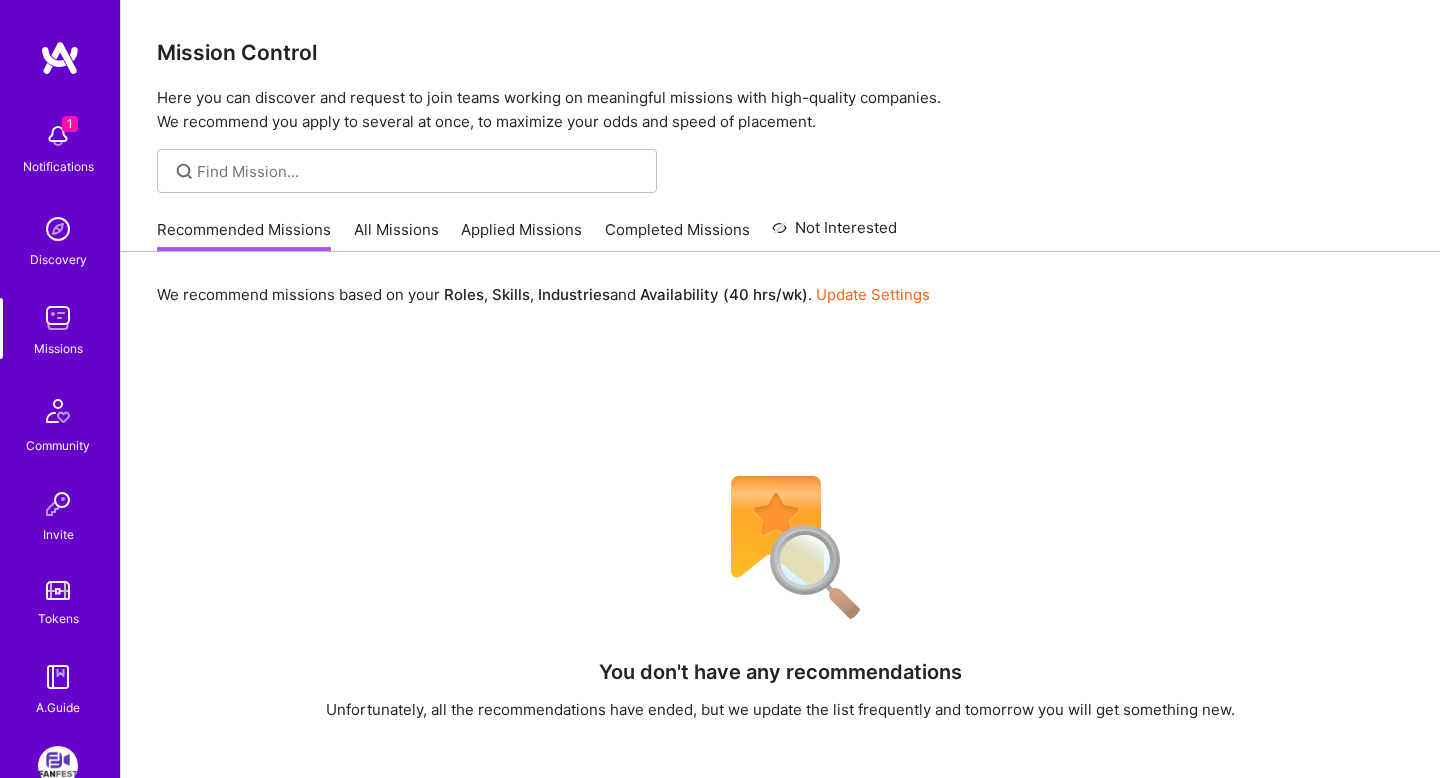 scroll, scrollTop: 116, scrollLeft: 0, axis: vertical 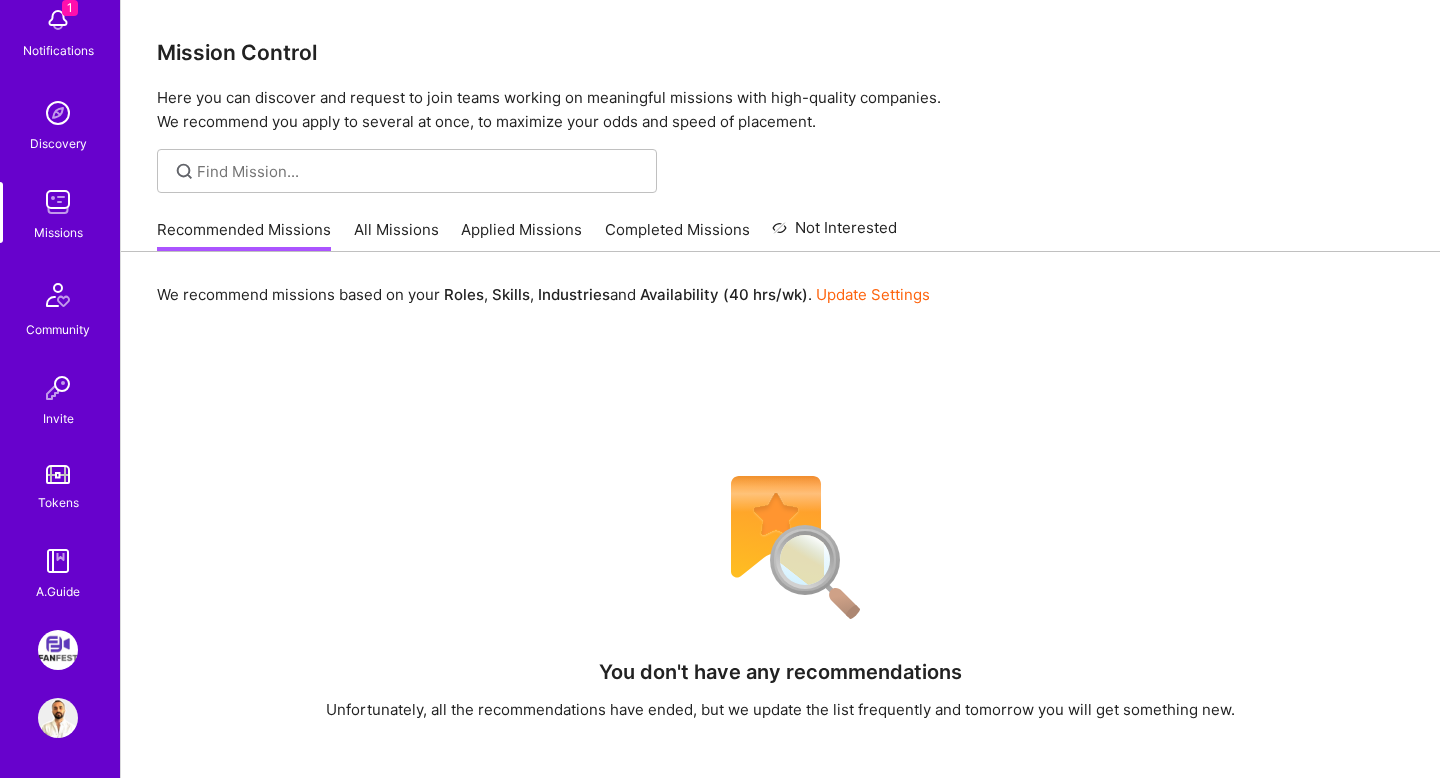 click at bounding box center (58, 718) 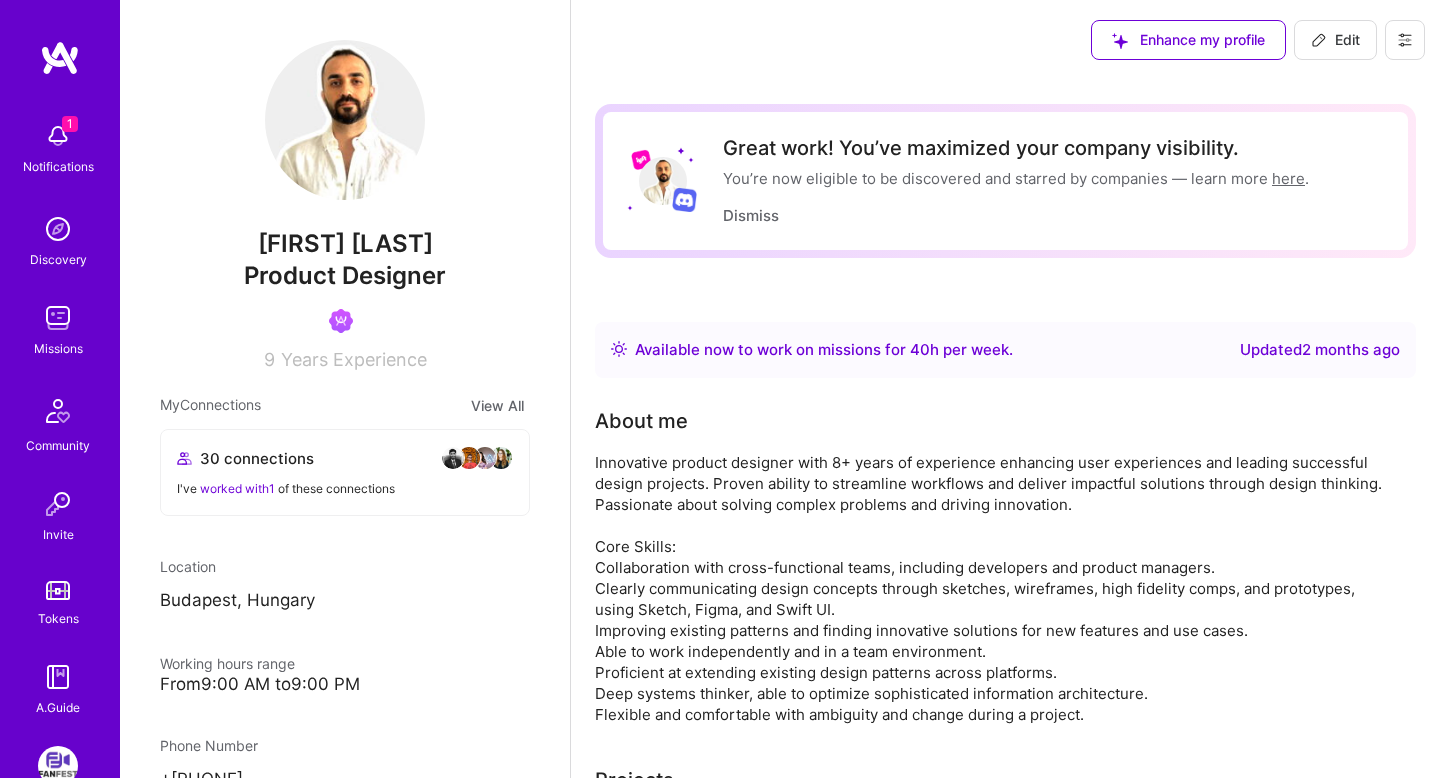 scroll, scrollTop: 116, scrollLeft: 0, axis: vertical 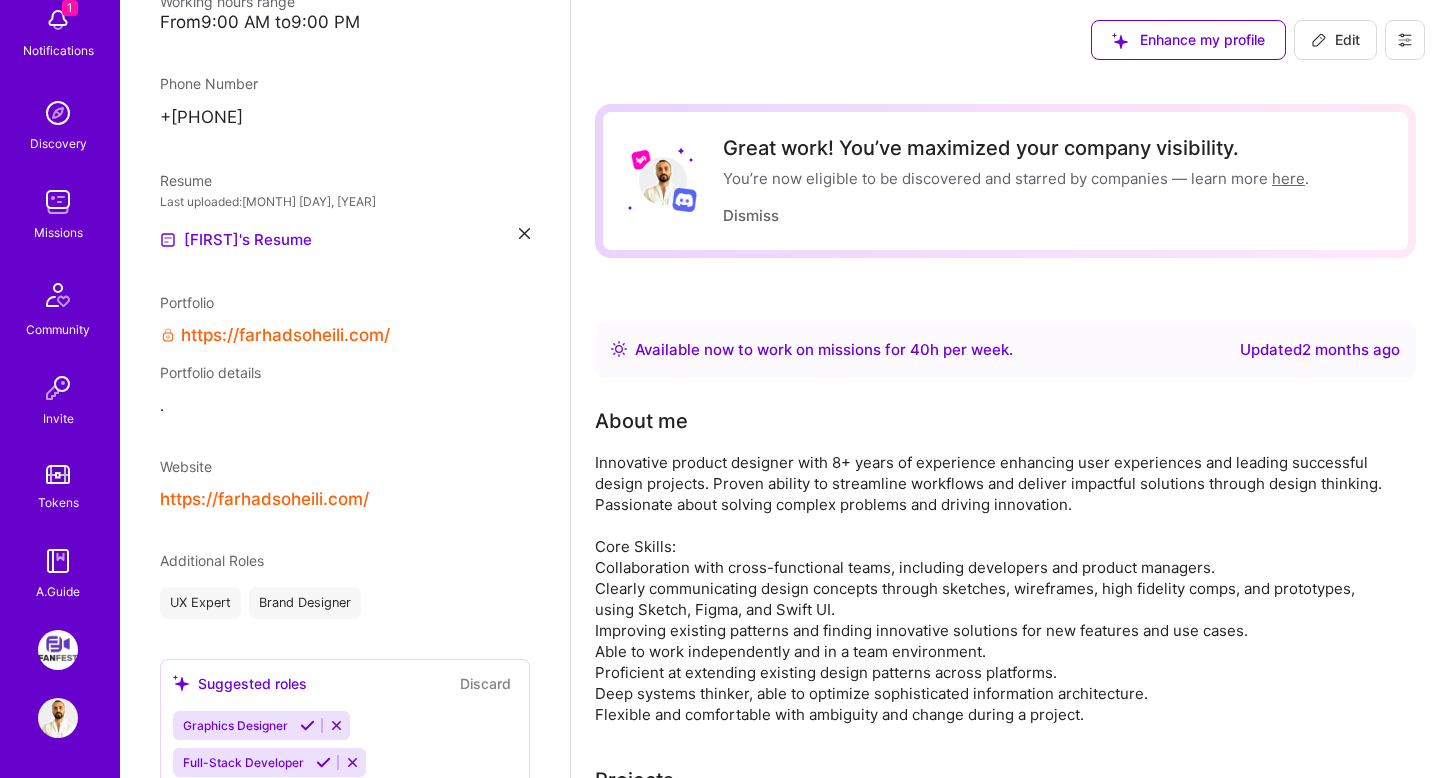 click 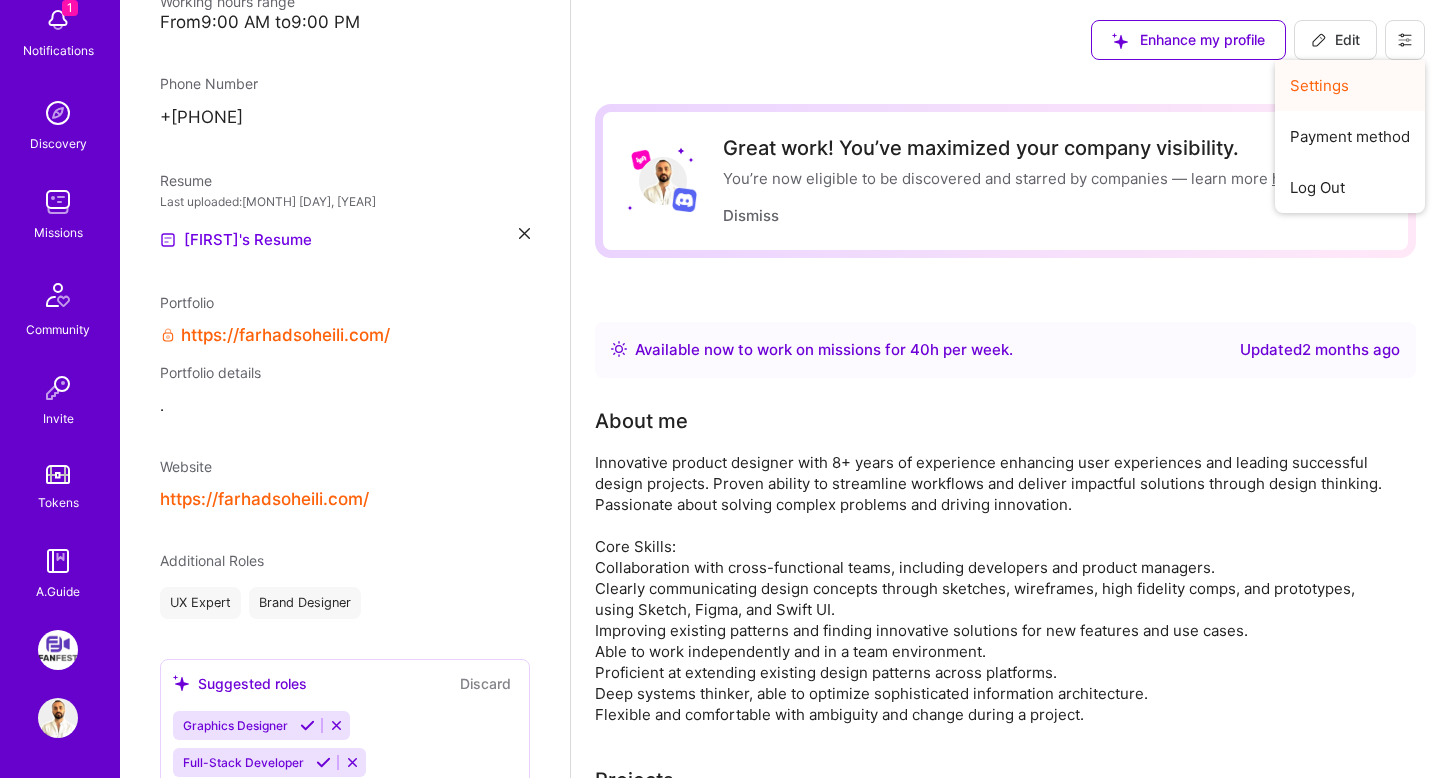 click on "Settings" at bounding box center [1350, 85] 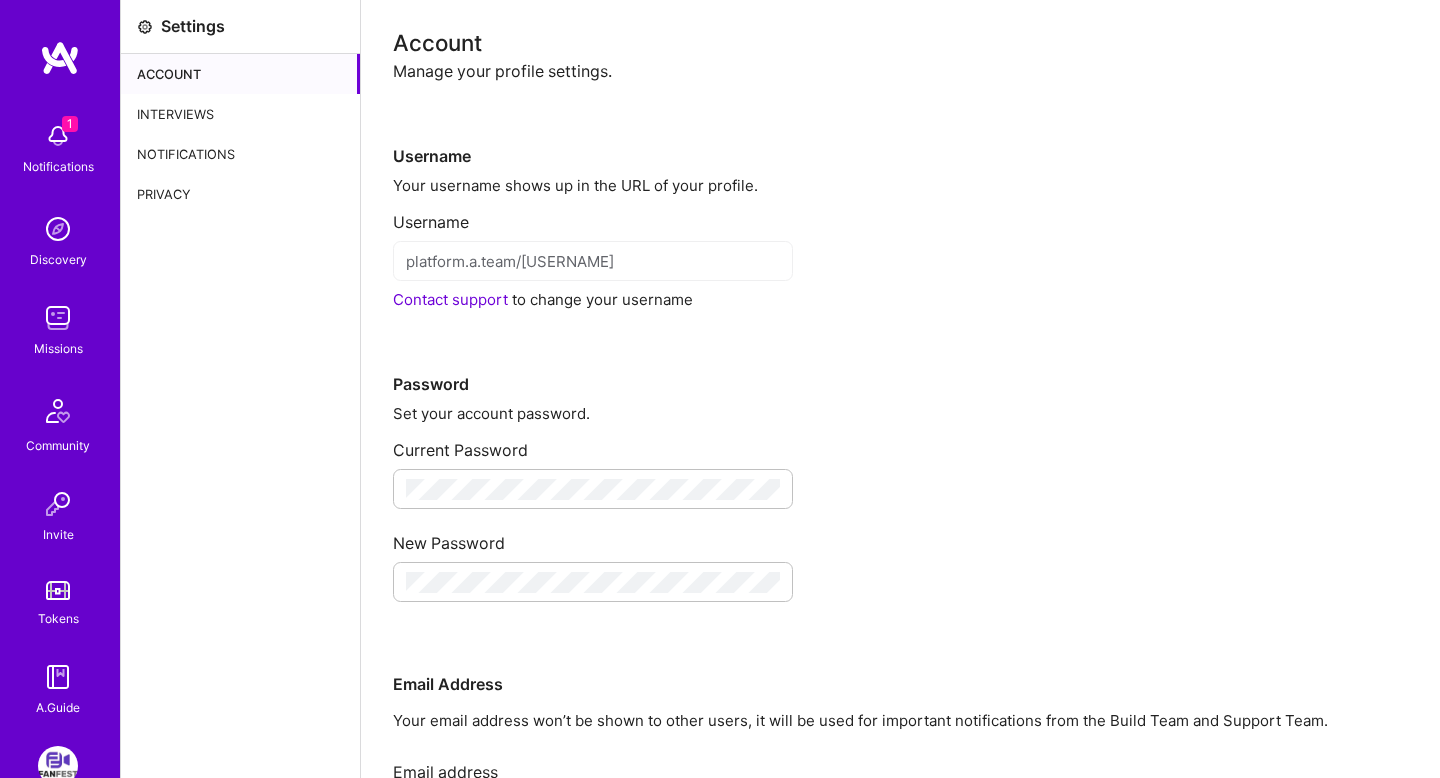 click on "Interviews" at bounding box center [240, 114] 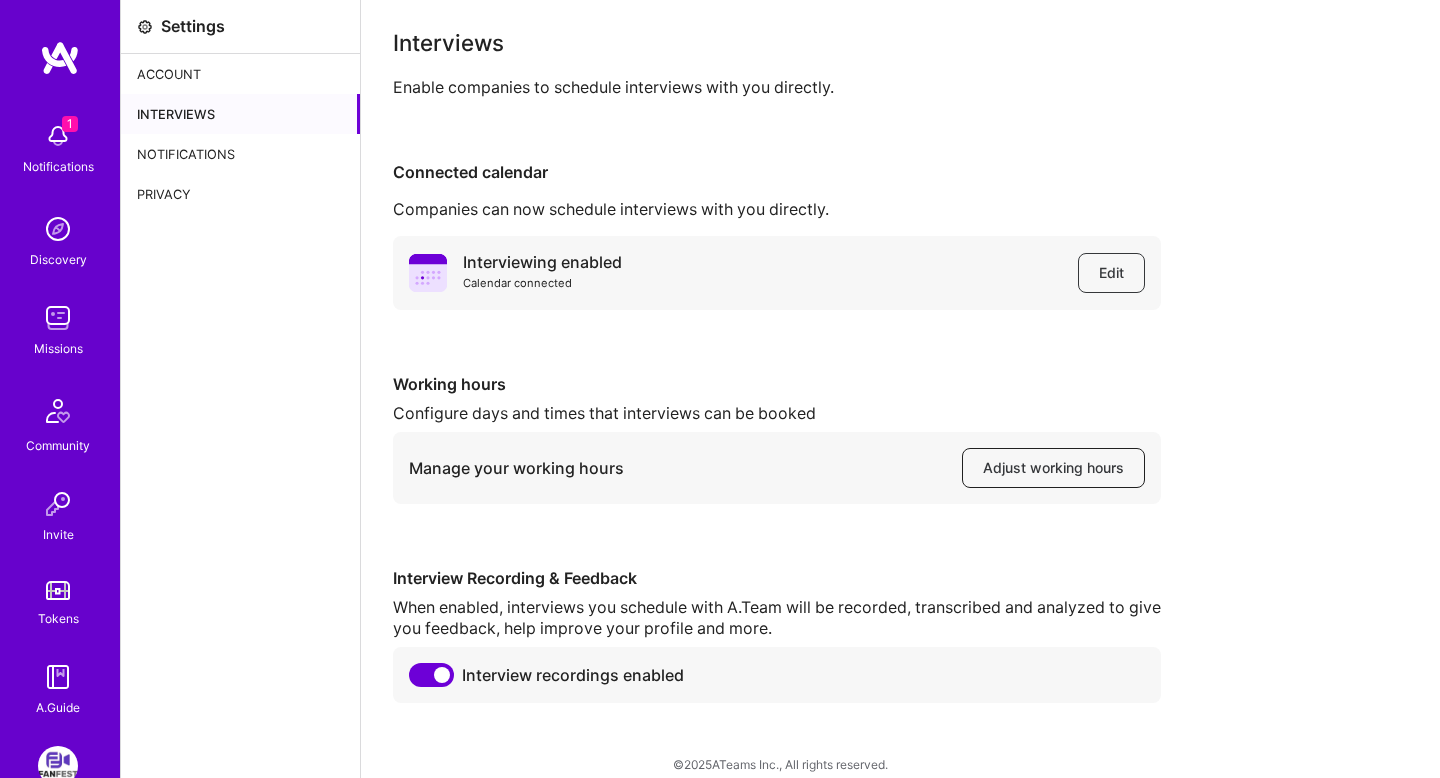 click on "Adjust working hours" at bounding box center (1053, 468) 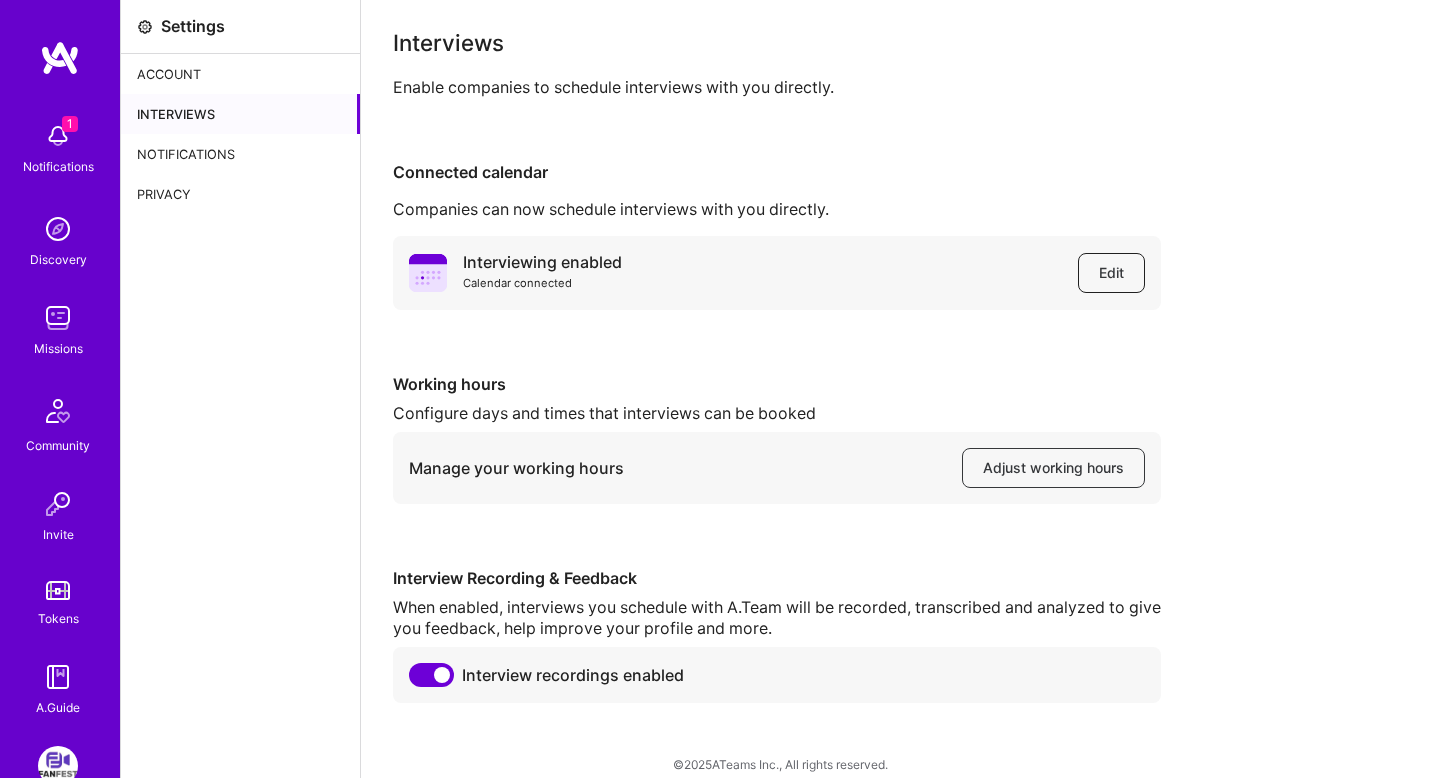 click on "Edit" at bounding box center (1111, 273) 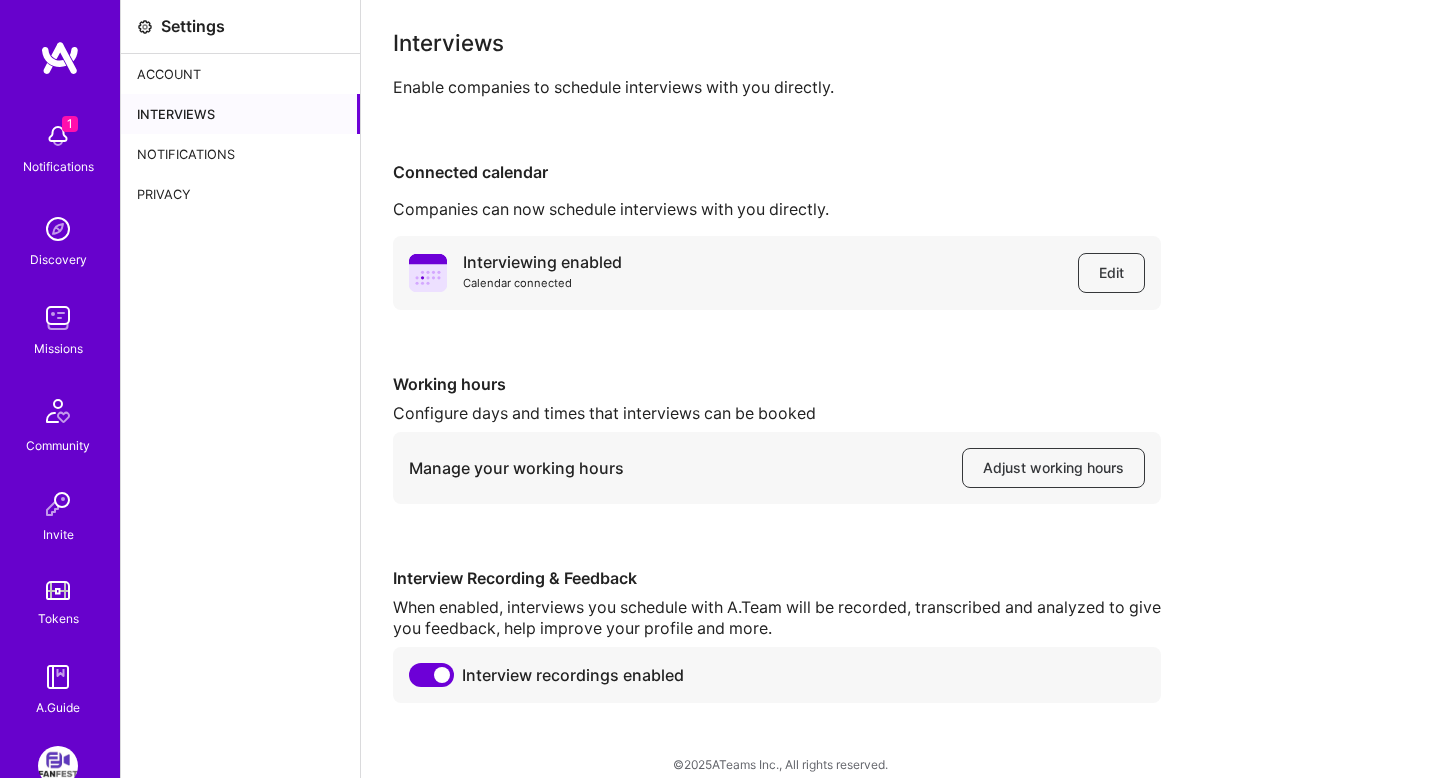 scroll, scrollTop: 21, scrollLeft: 0, axis: vertical 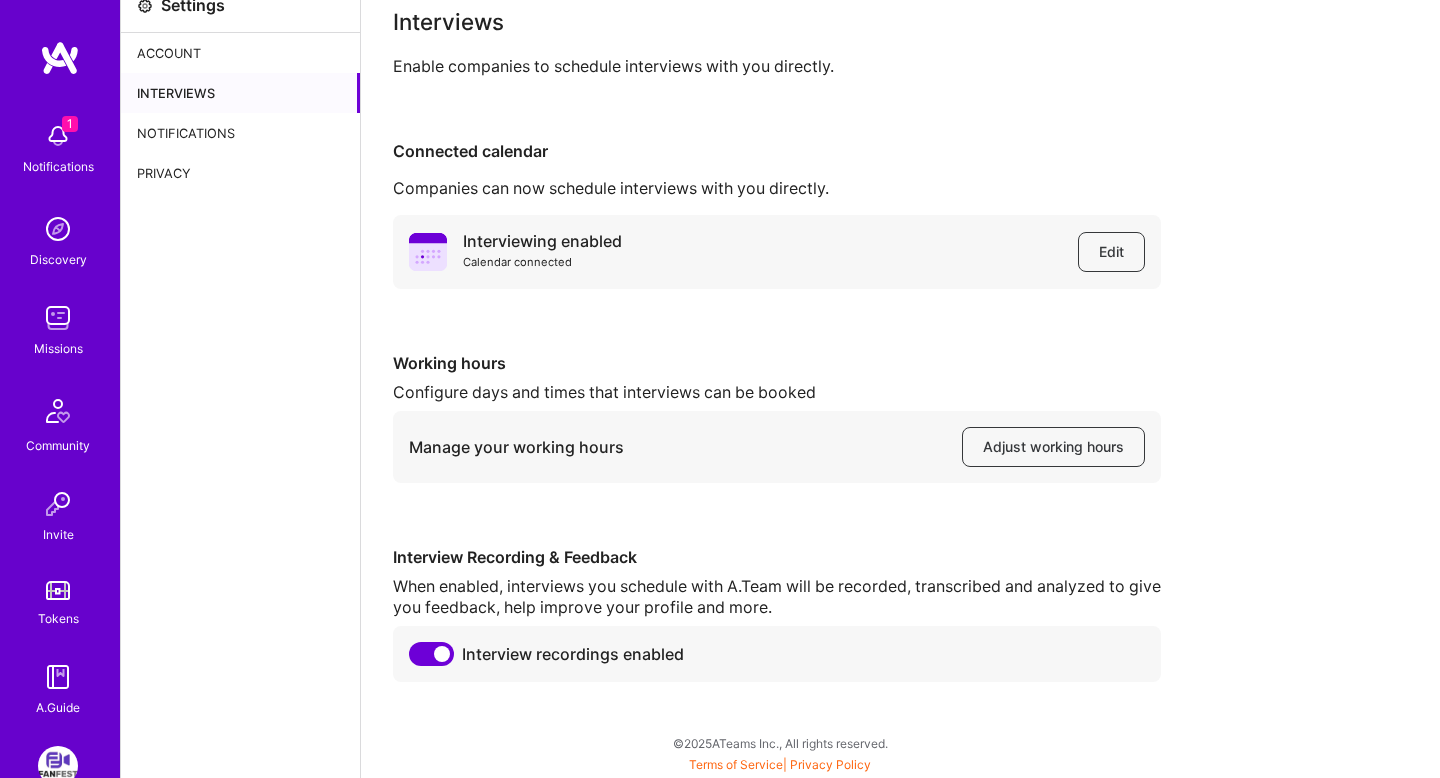 click on "Notifications" at bounding box center [240, 133] 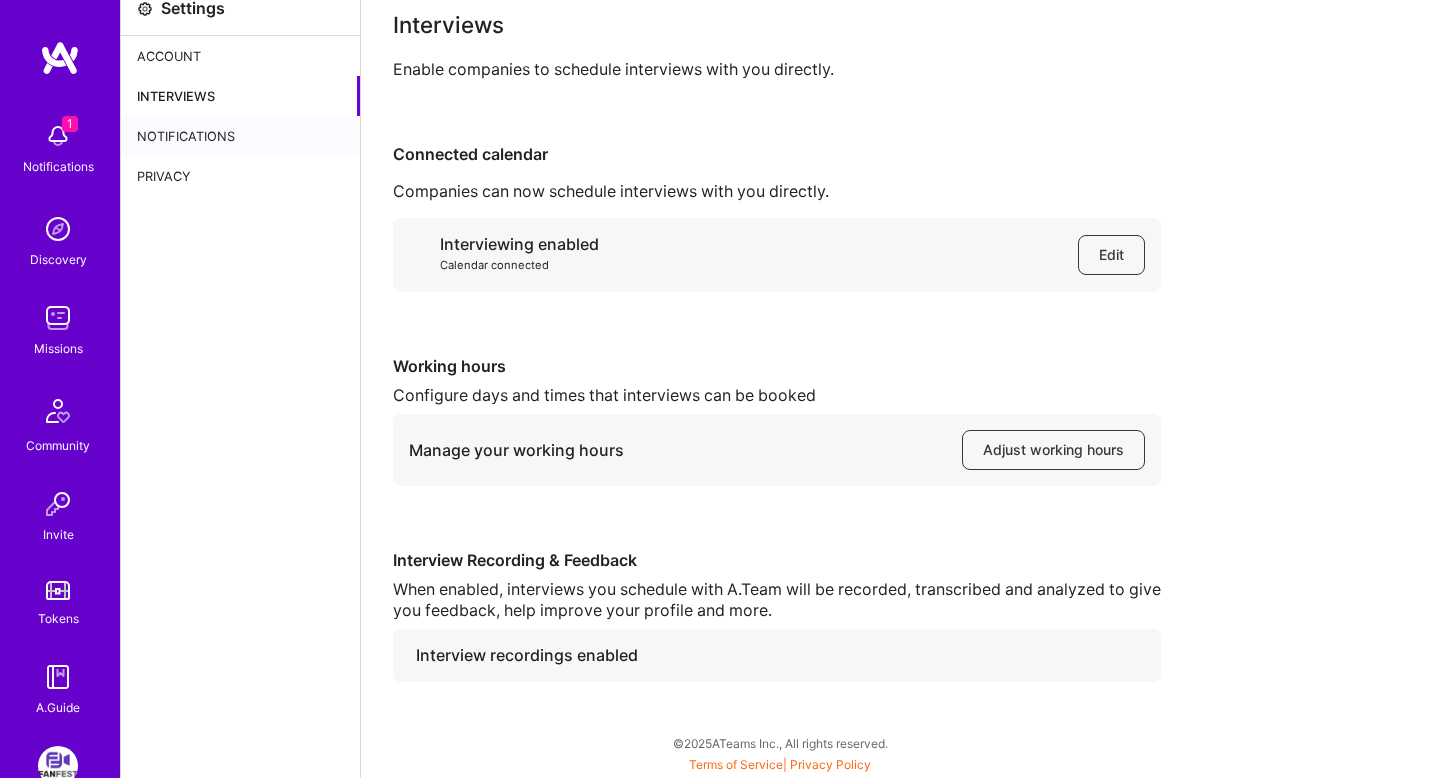 scroll, scrollTop: 0, scrollLeft: 0, axis: both 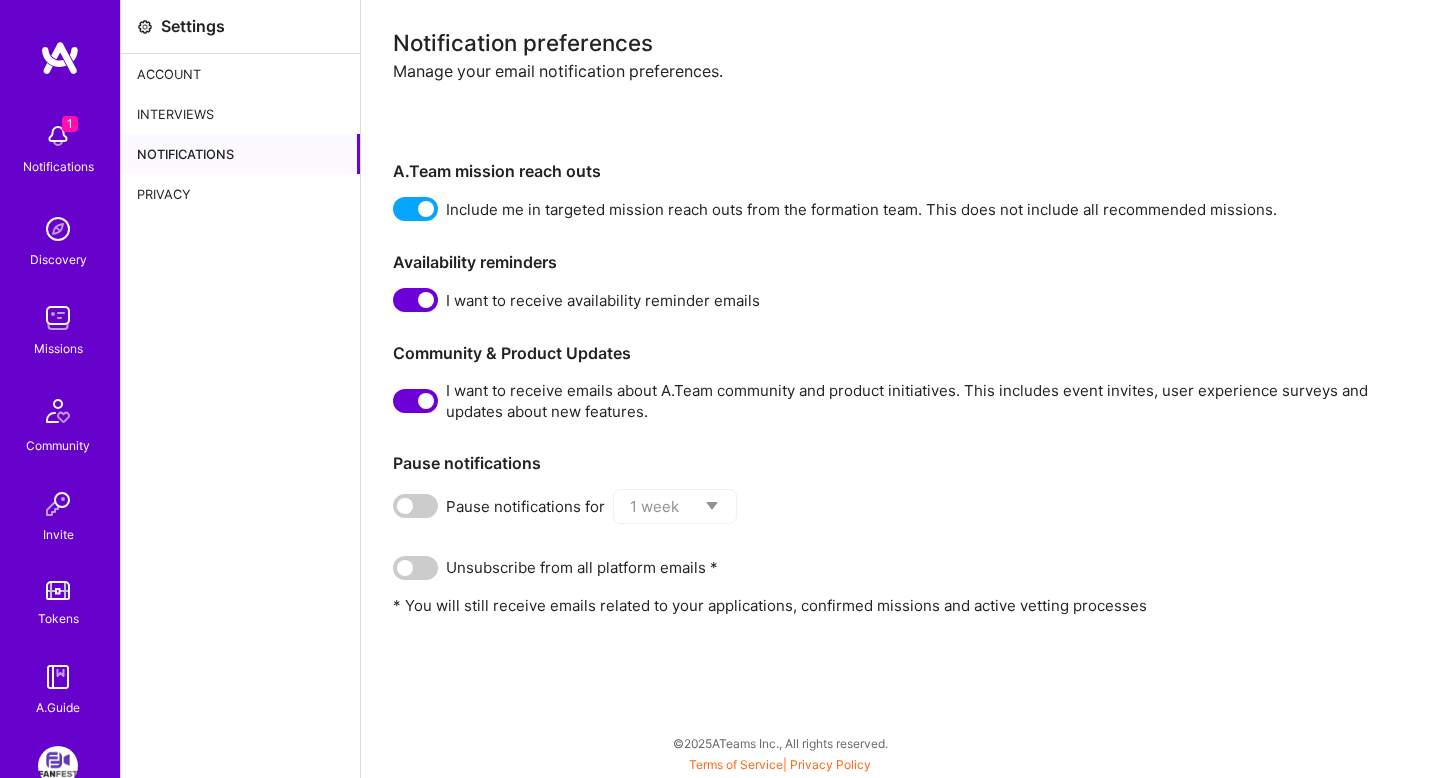 click on "Privacy" at bounding box center [240, 194] 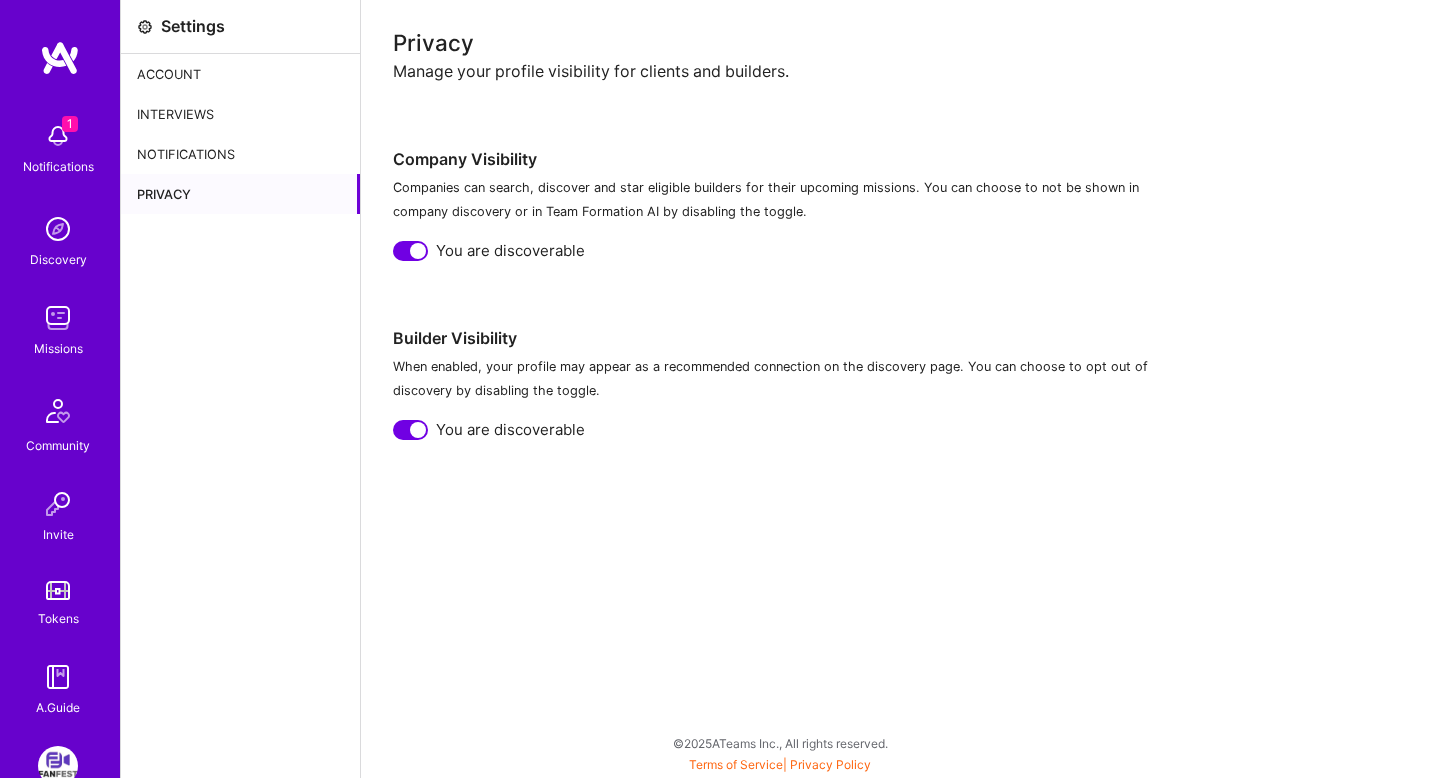 click on "Account" at bounding box center [240, 74] 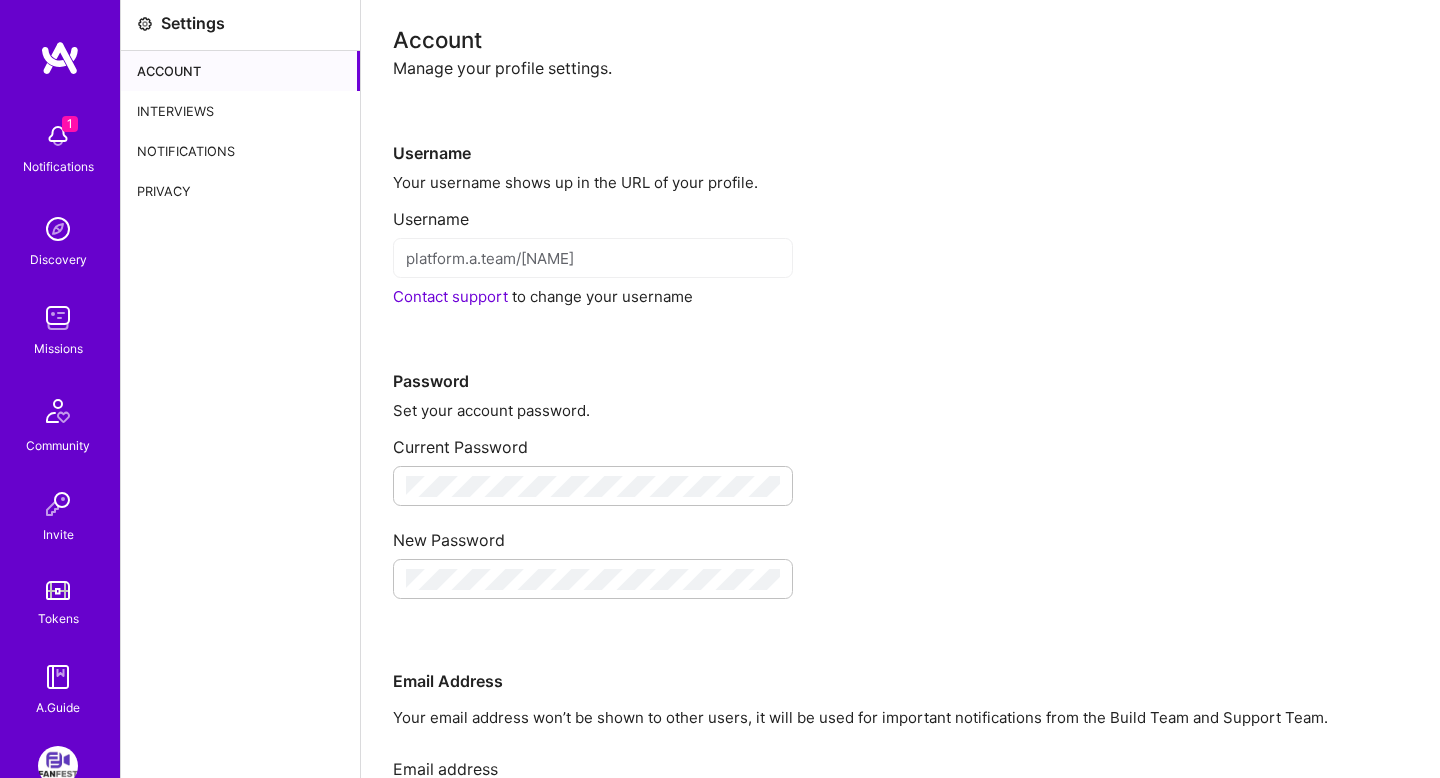 scroll, scrollTop: 0, scrollLeft: 0, axis: both 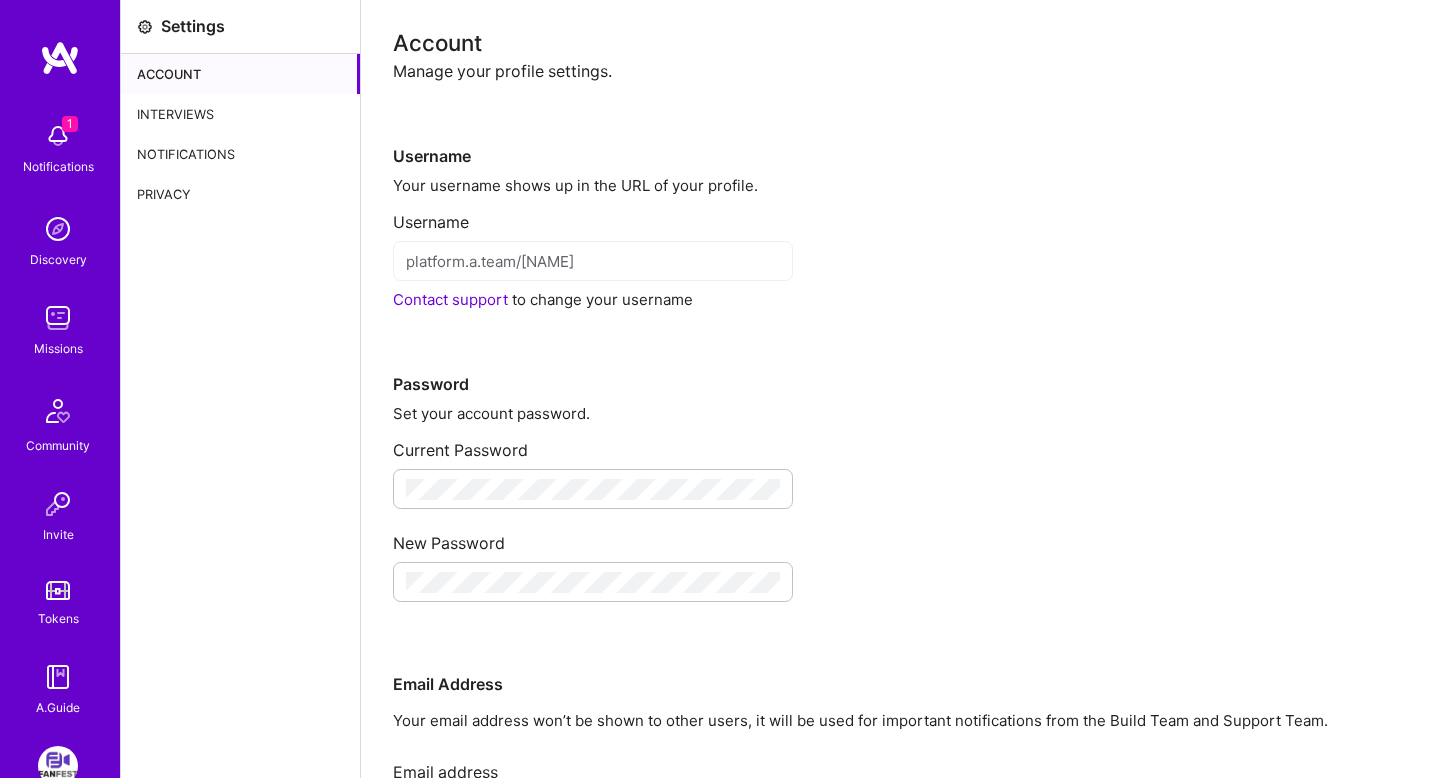 click at bounding box center [58, 136] 